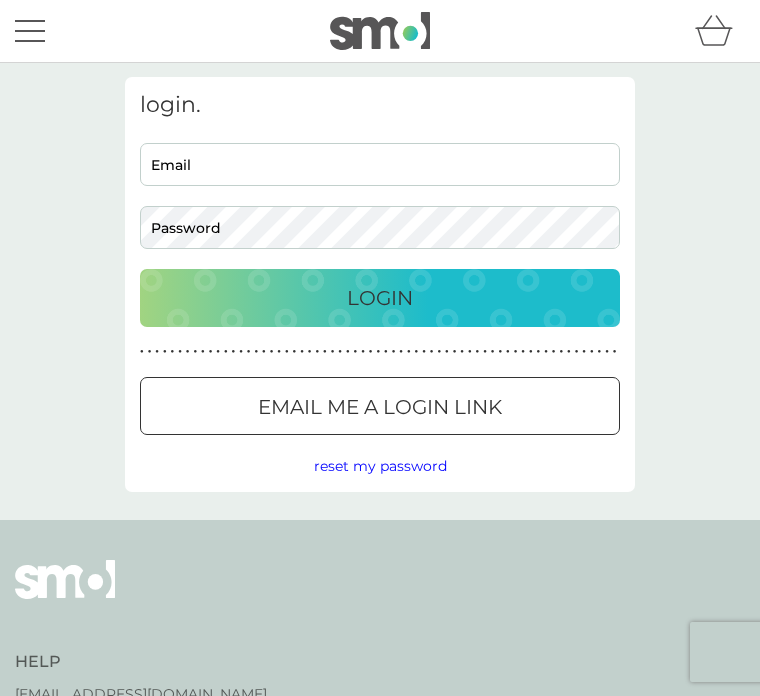 scroll, scrollTop: 0, scrollLeft: 0, axis: both 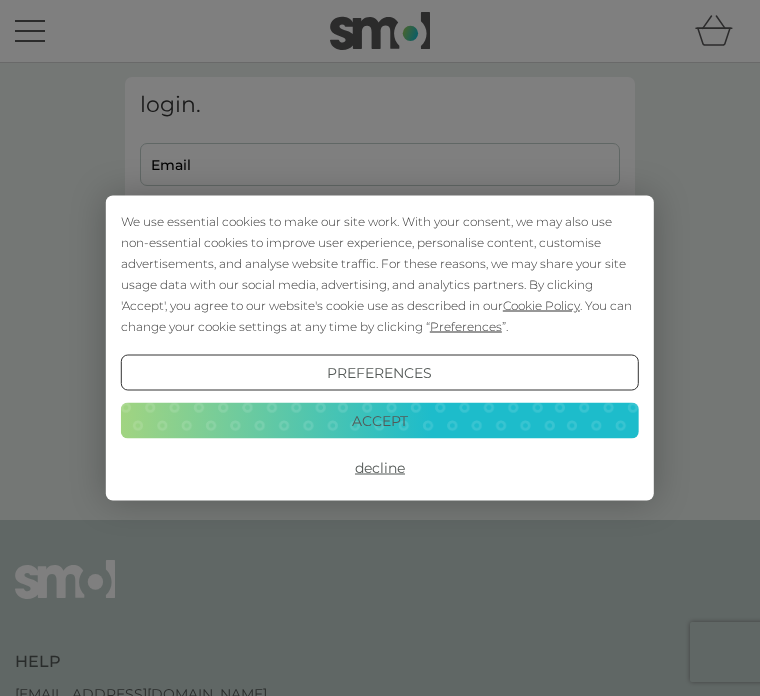 click on "Accept" at bounding box center (380, 420) 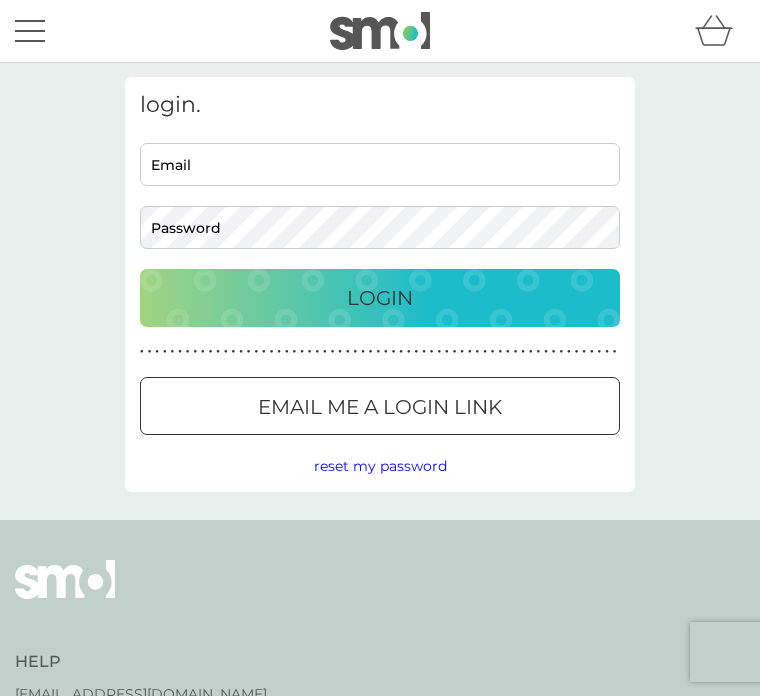 scroll, scrollTop: 0, scrollLeft: 0, axis: both 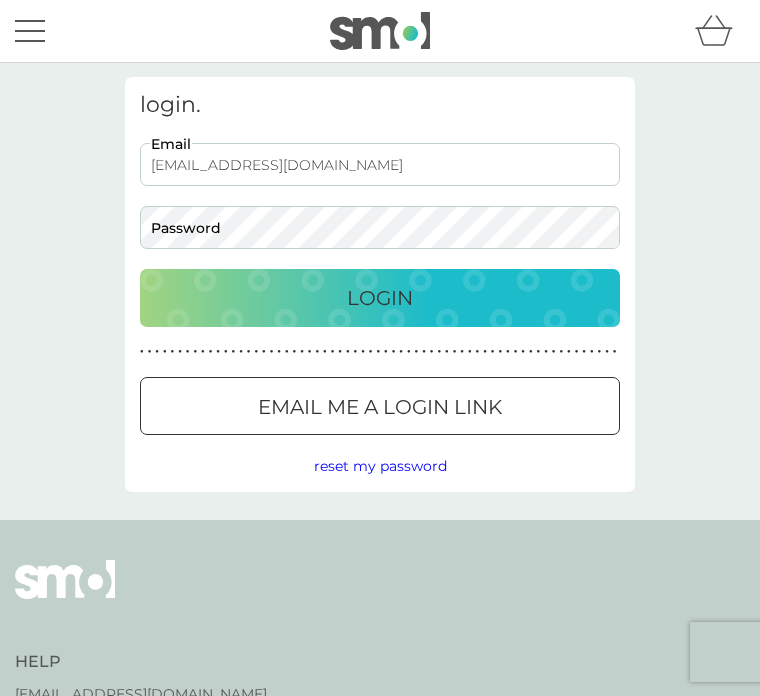 type on "[EMAIL_ADDRESS][DOMAIN_NAME]" 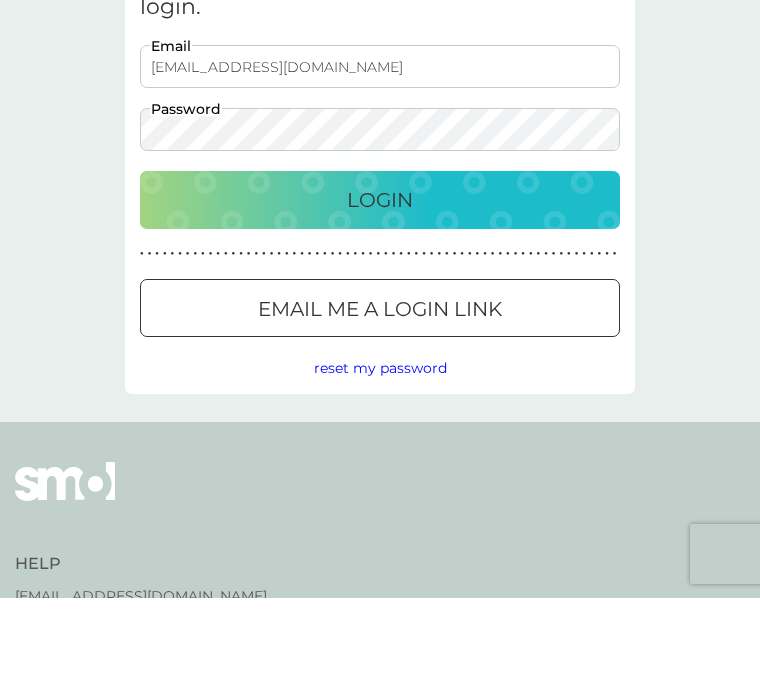 click on "Login" at bounding box center [380, 298] 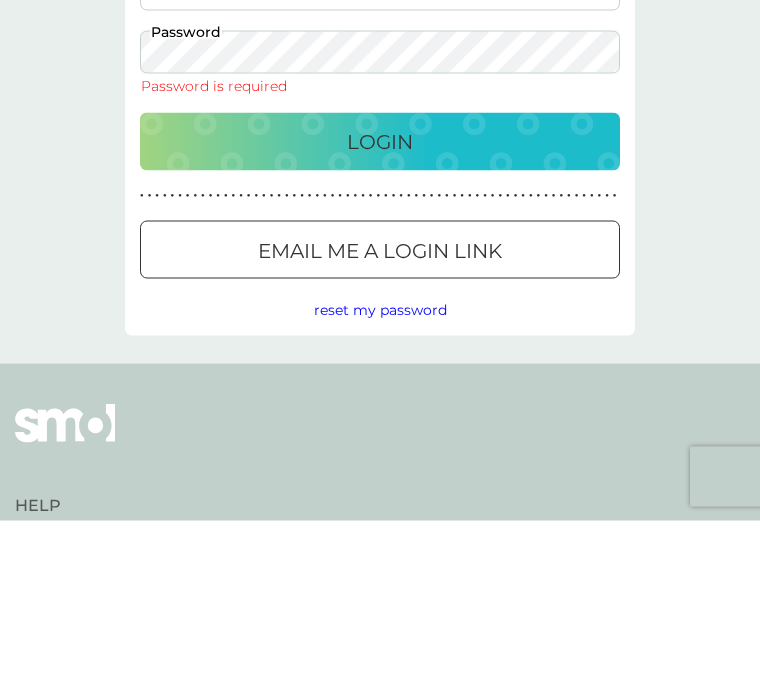 click on "reset my password" at bounding box center [380, 485] 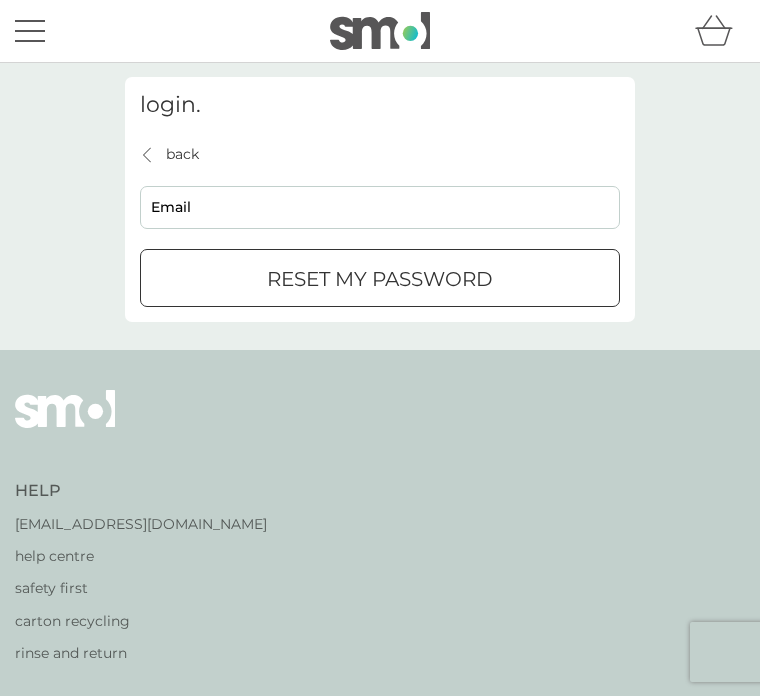 click on "Email" at bounding box center [380, 207] 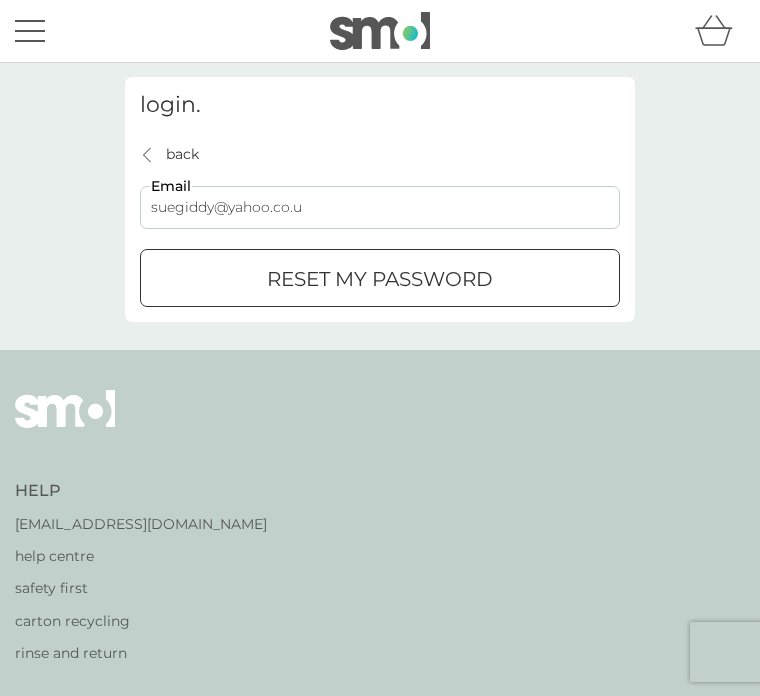 type on "[EMAIL_ADDRESS][DOMAIN_NAME]" 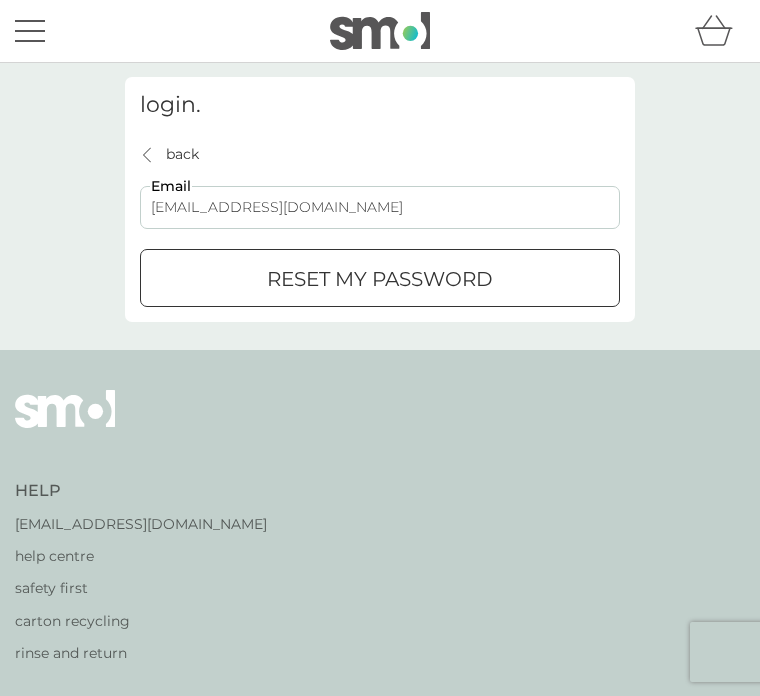 click on "reset my password" at bounding box center (380, 279) 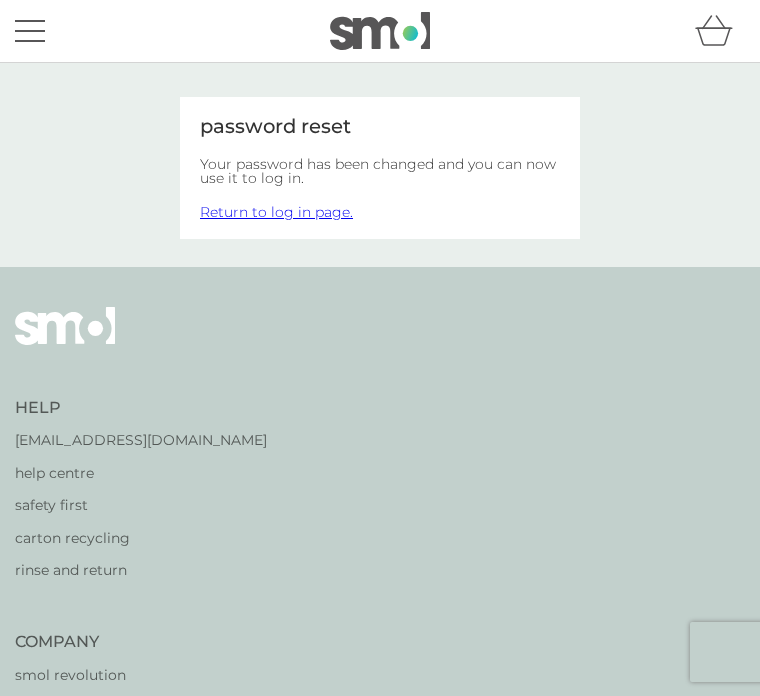 scroll, scrollTop: 0, scrollLeft: 0, axis: both 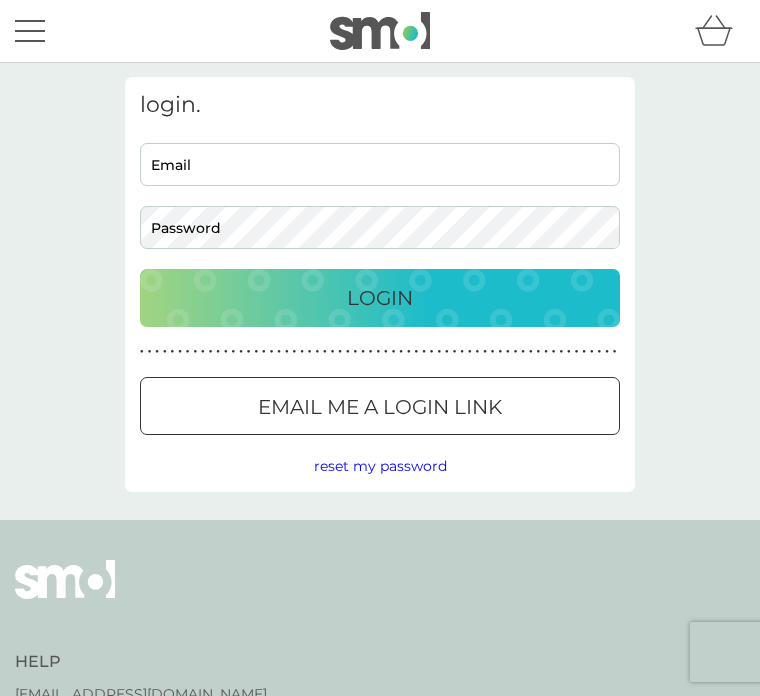 click on "Email" at bounding box center [380, 164] 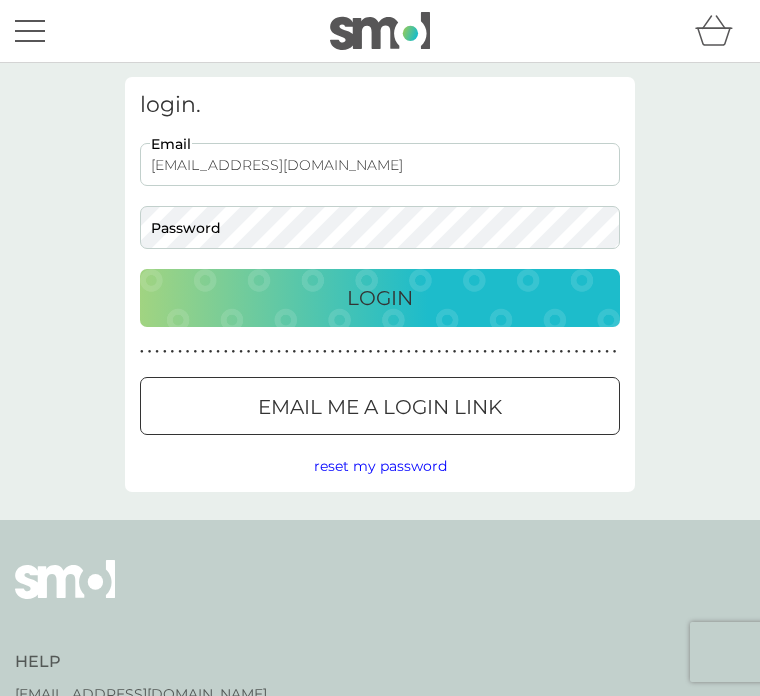 type on "[EMAIL_ADDRESS][DOMAIN_NAME]" 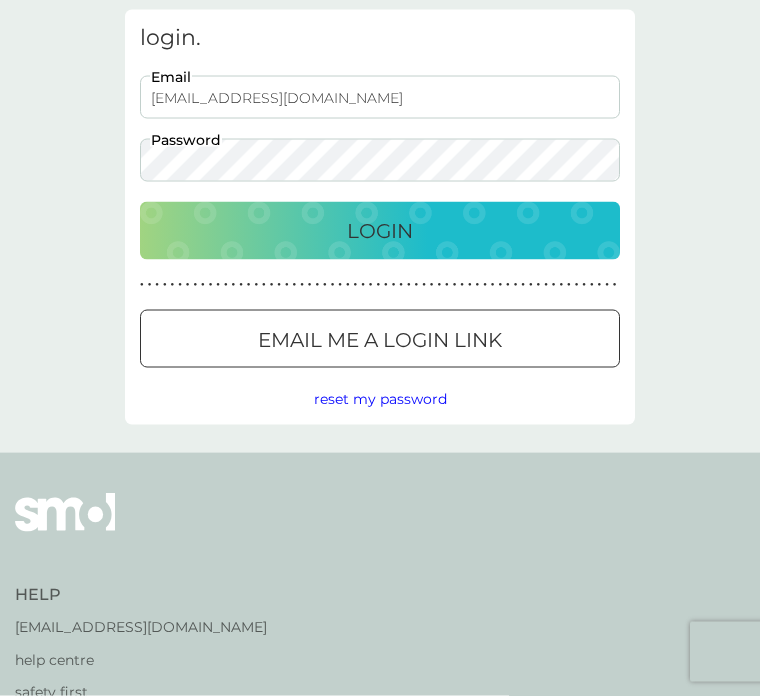 scroll, scrollTop: 0, scrollLeft: 0, axis: both 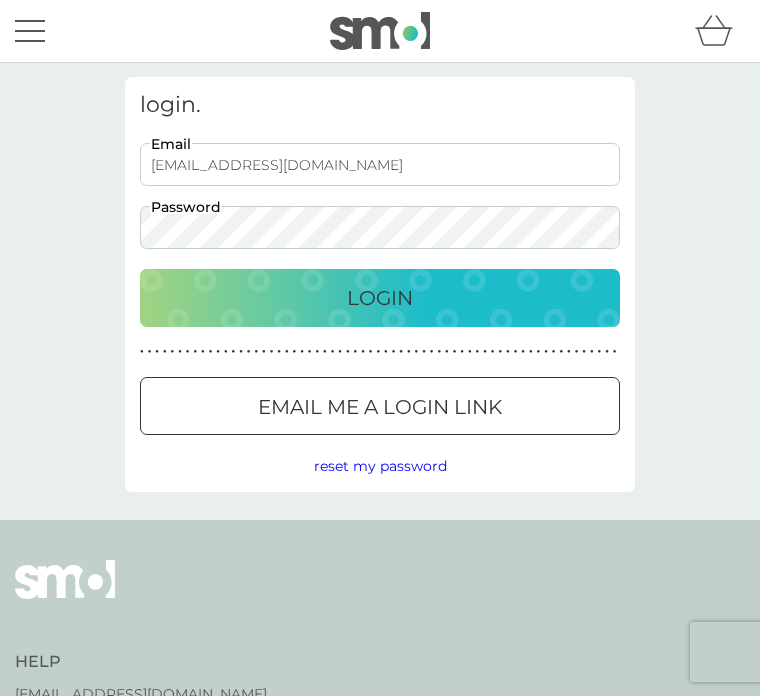 click on "Login" at bounding box center (380, 298) 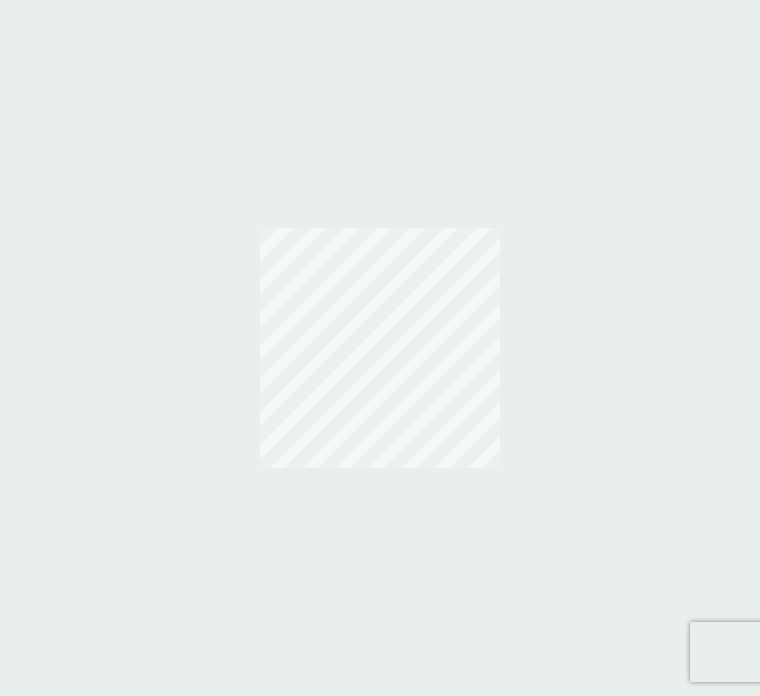 scroll, scrollTop: 0, scrollLeft: 0, axis: both 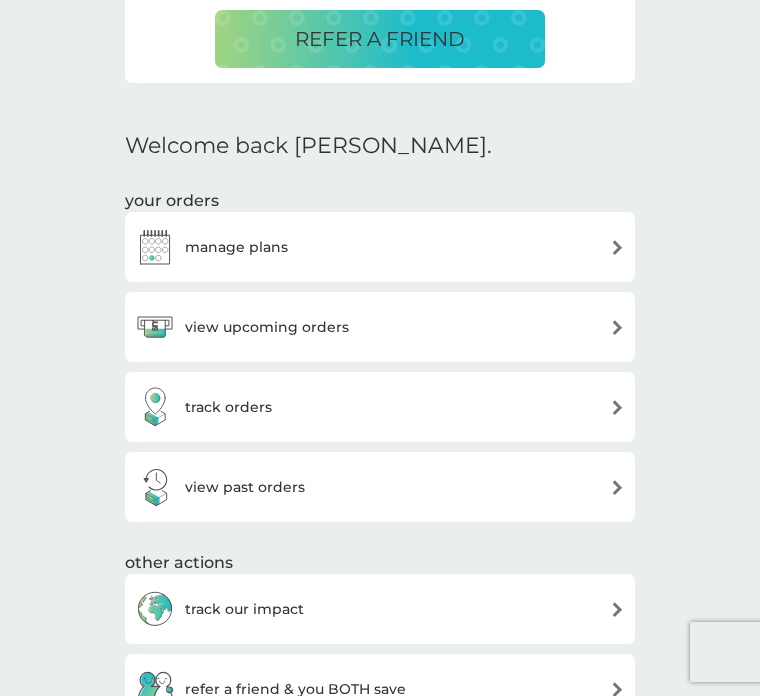 click on "view upcoming orders" at bounding box center [380, 327] 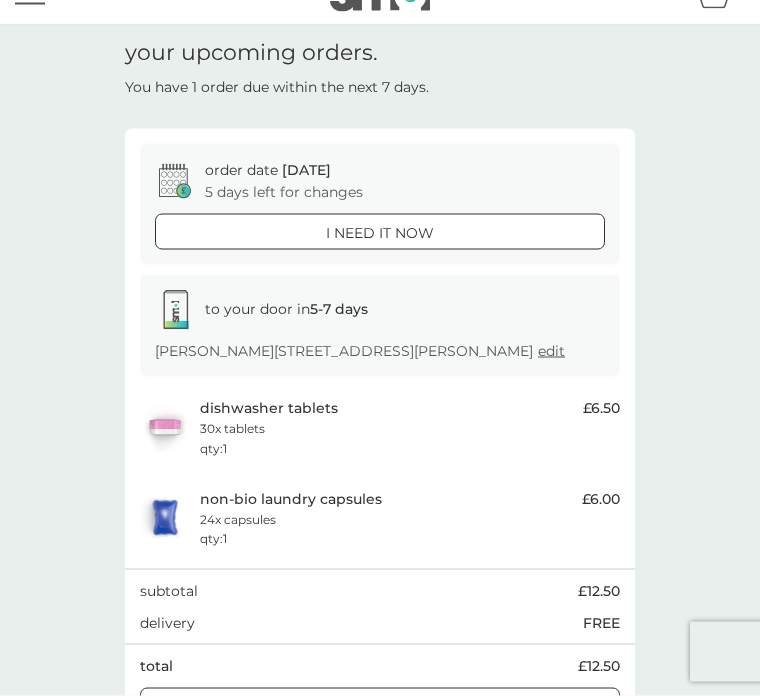 scroll, scrollTop: 0, scrollLeft: 0, axis: both 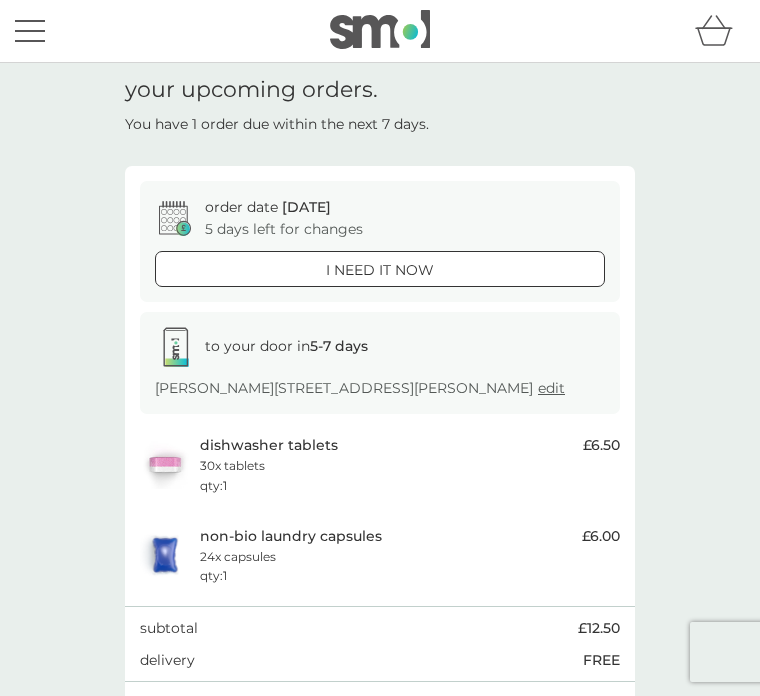 click 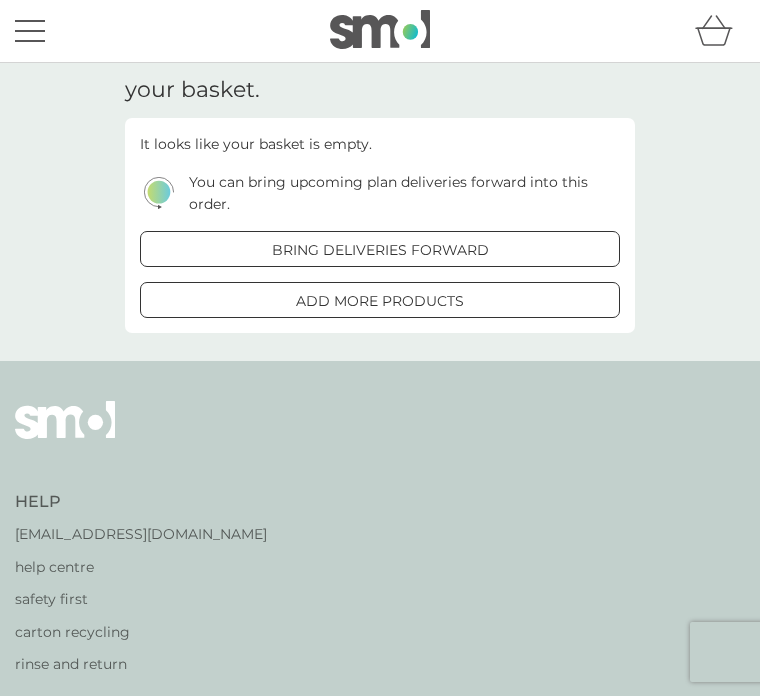 click 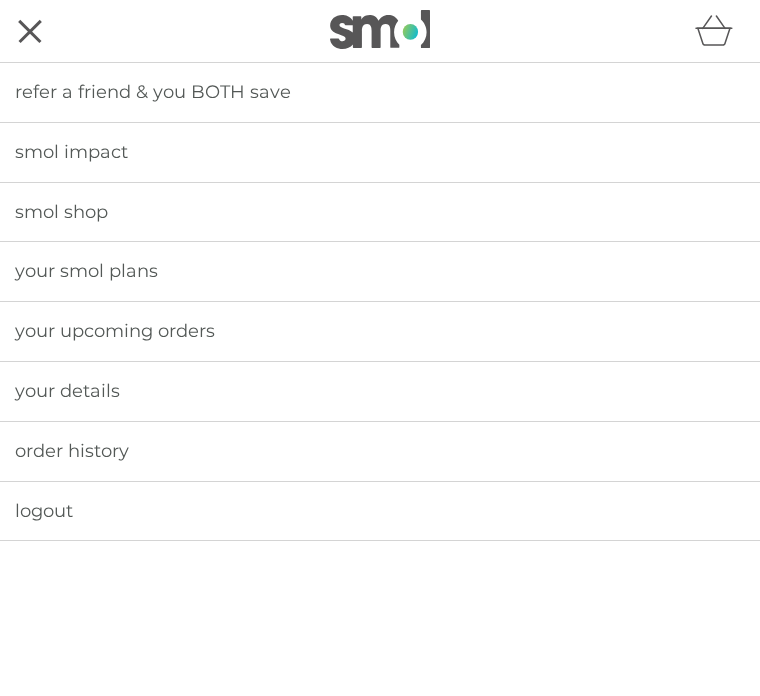 click on "your upcoming orders" at bounding box center [115, 331] 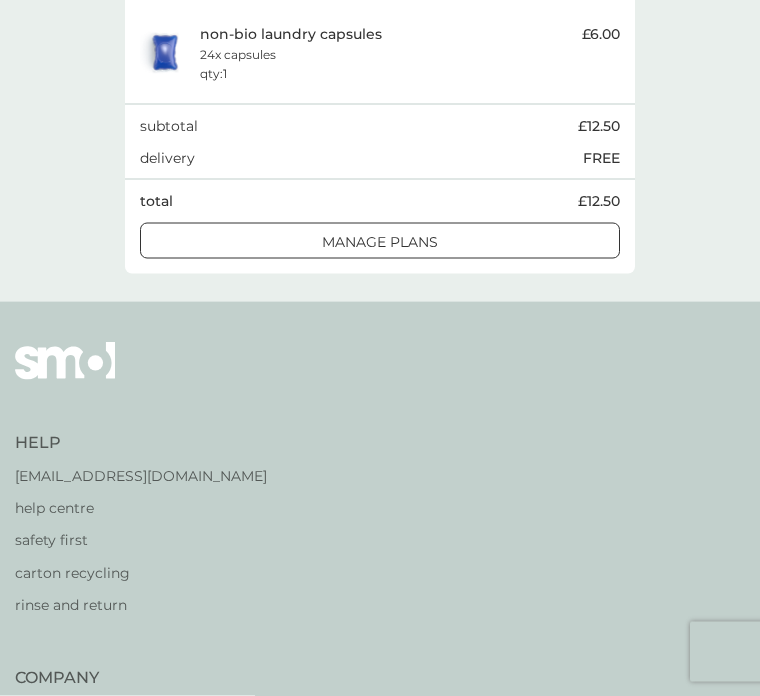 scroll, scrollTop: 505, scrollLeft: 0, axis: vertical 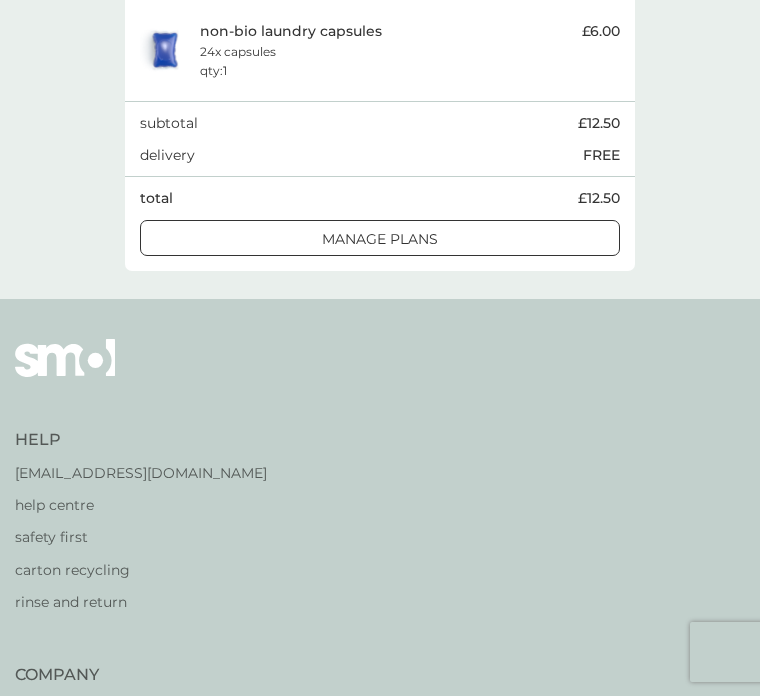 click on "manage plans" at bounding box center [380, 239] 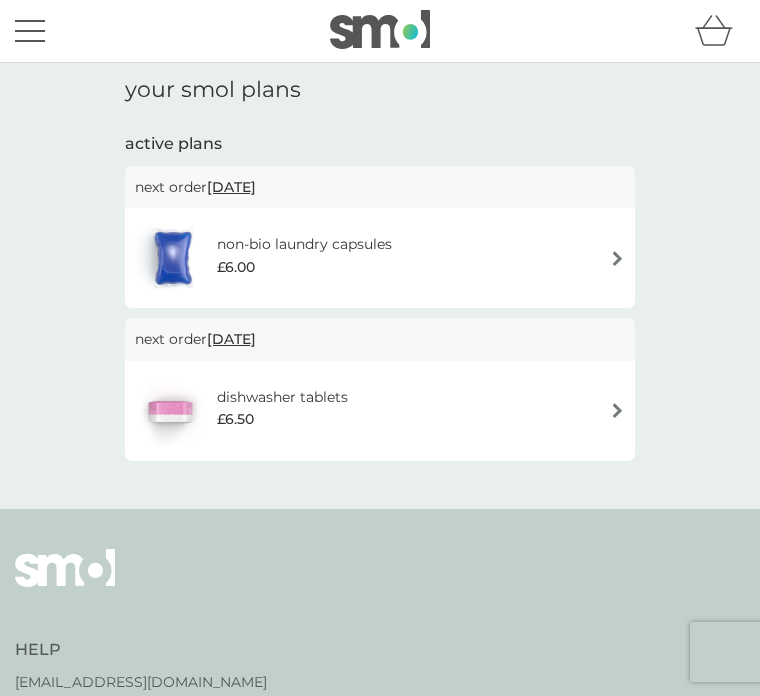 click on "17 Jul 2025" at bounding box center (231, 187) 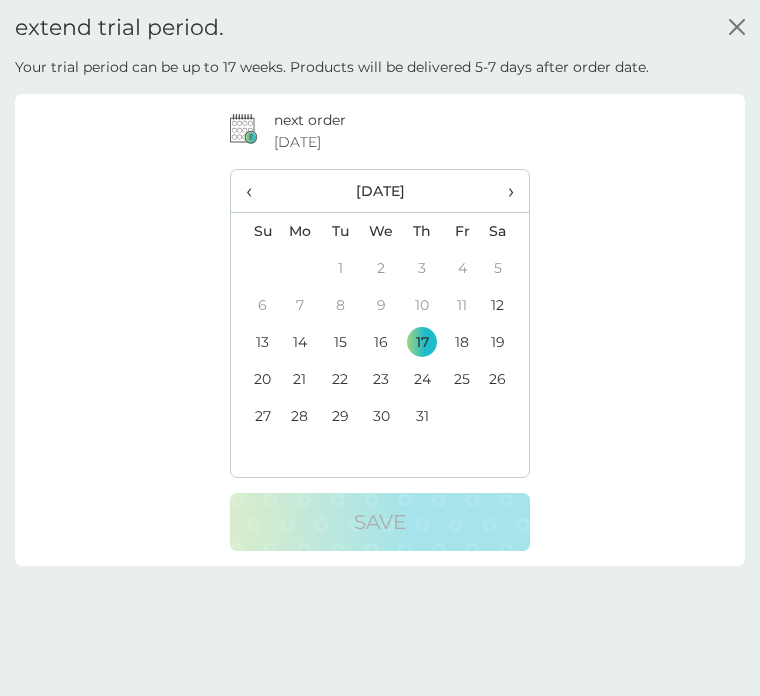 click on "31" at bounding box center [422, 416] 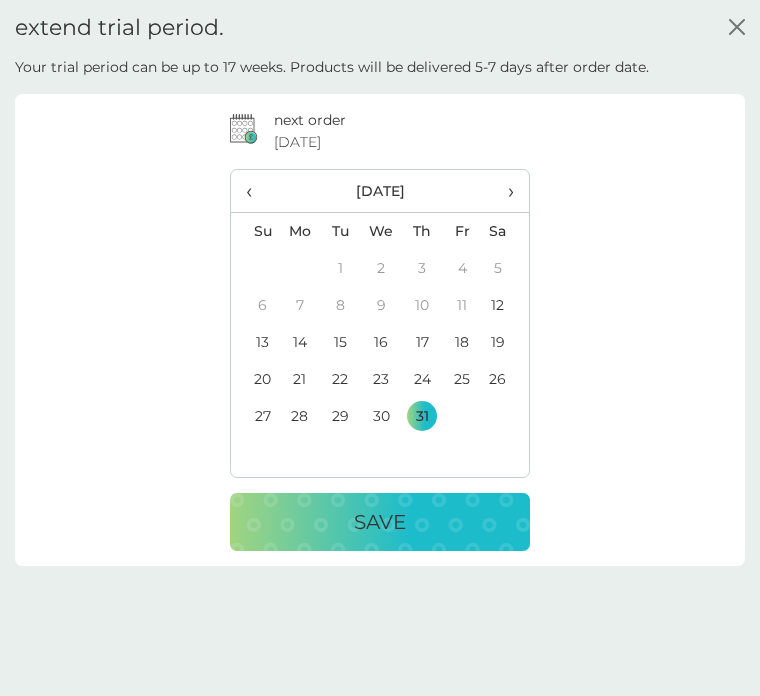 click on "Save" at bounding box center (380, 522) 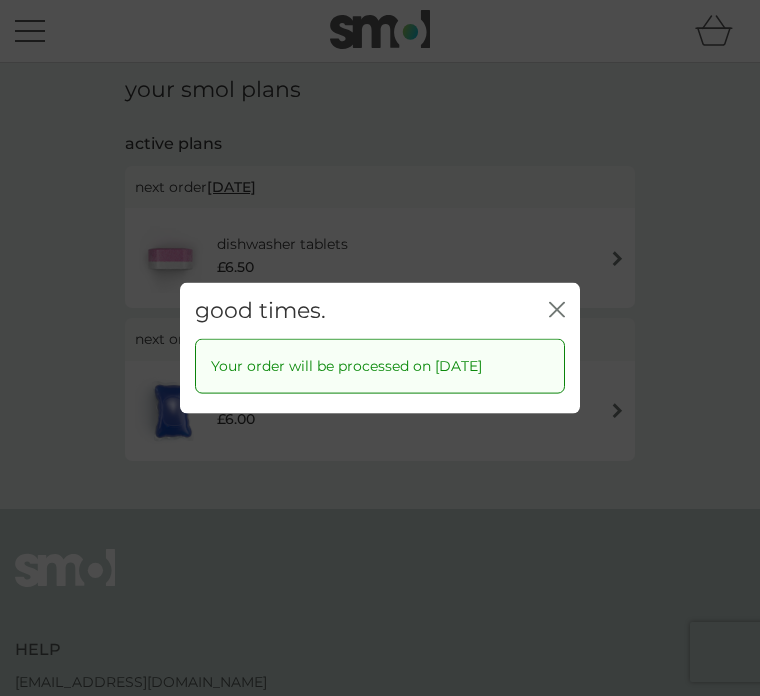 click on "close" 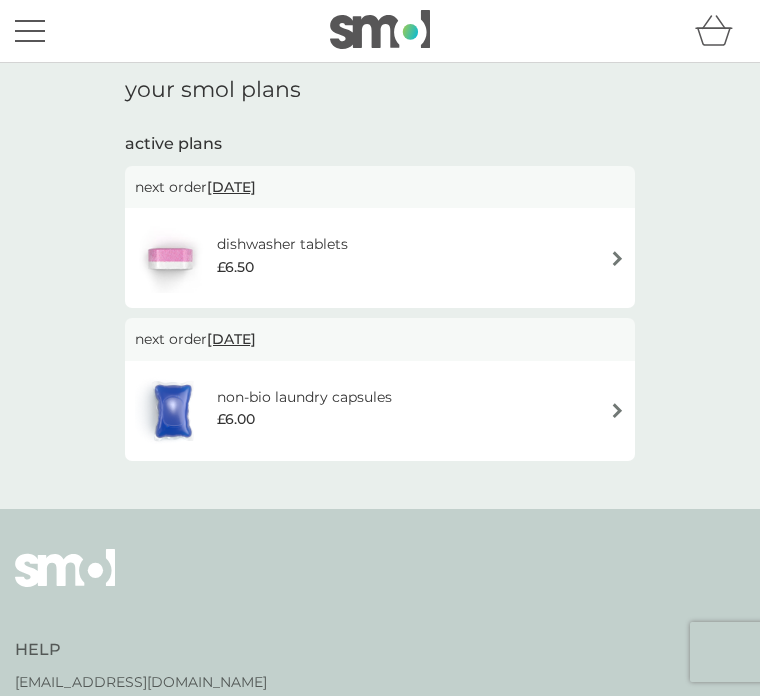 click on "17 Jul 2025" at bounding box center (231, 187) 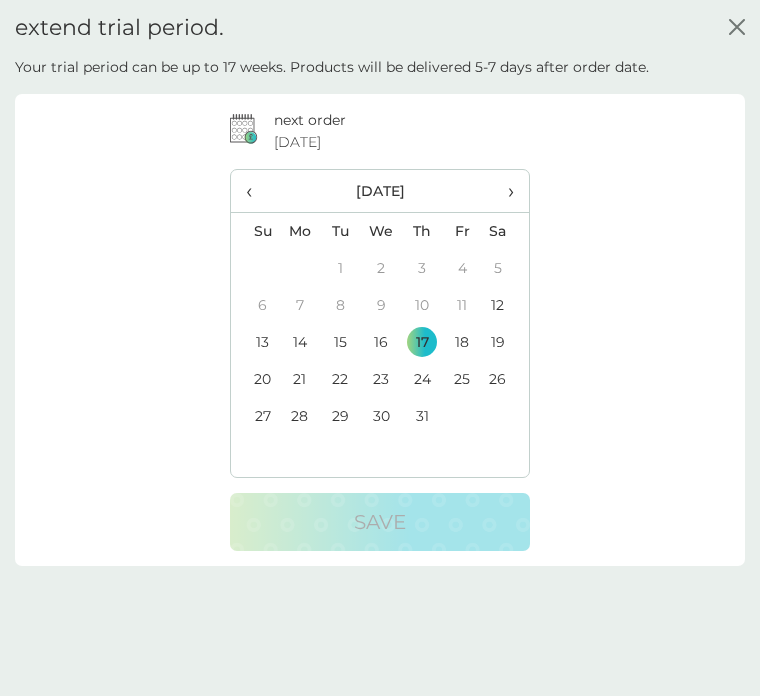 click on "31" at bounding box center [422, 416] 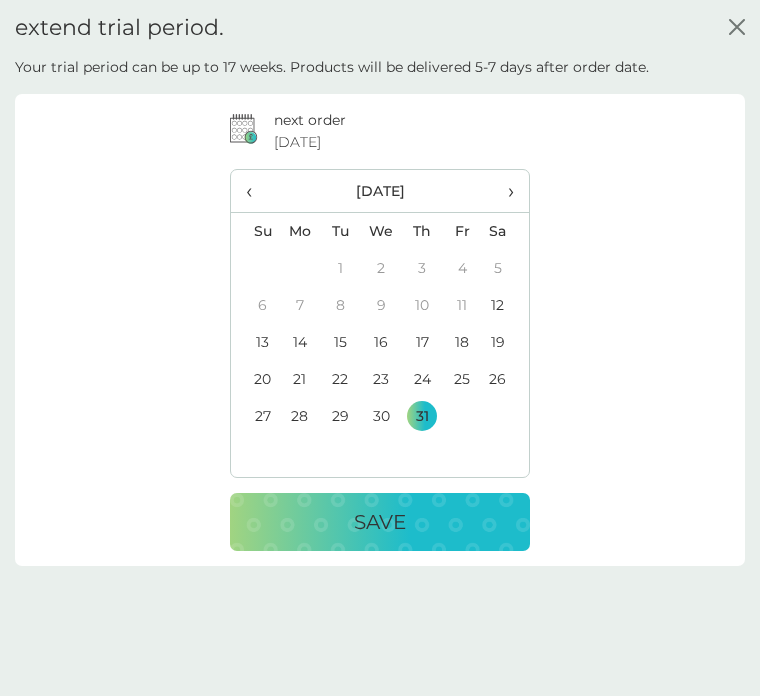 click on "Save" at bounding box center [380, 522] 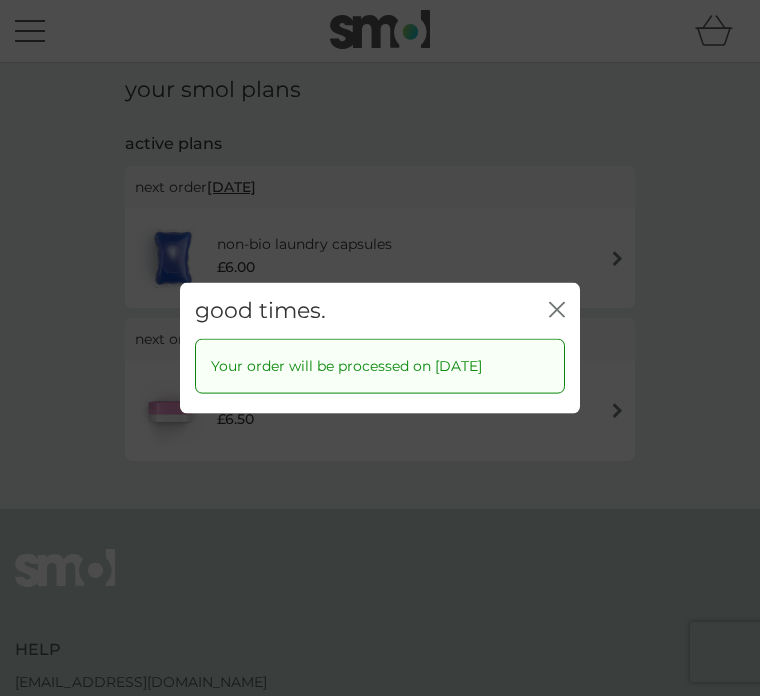 click 